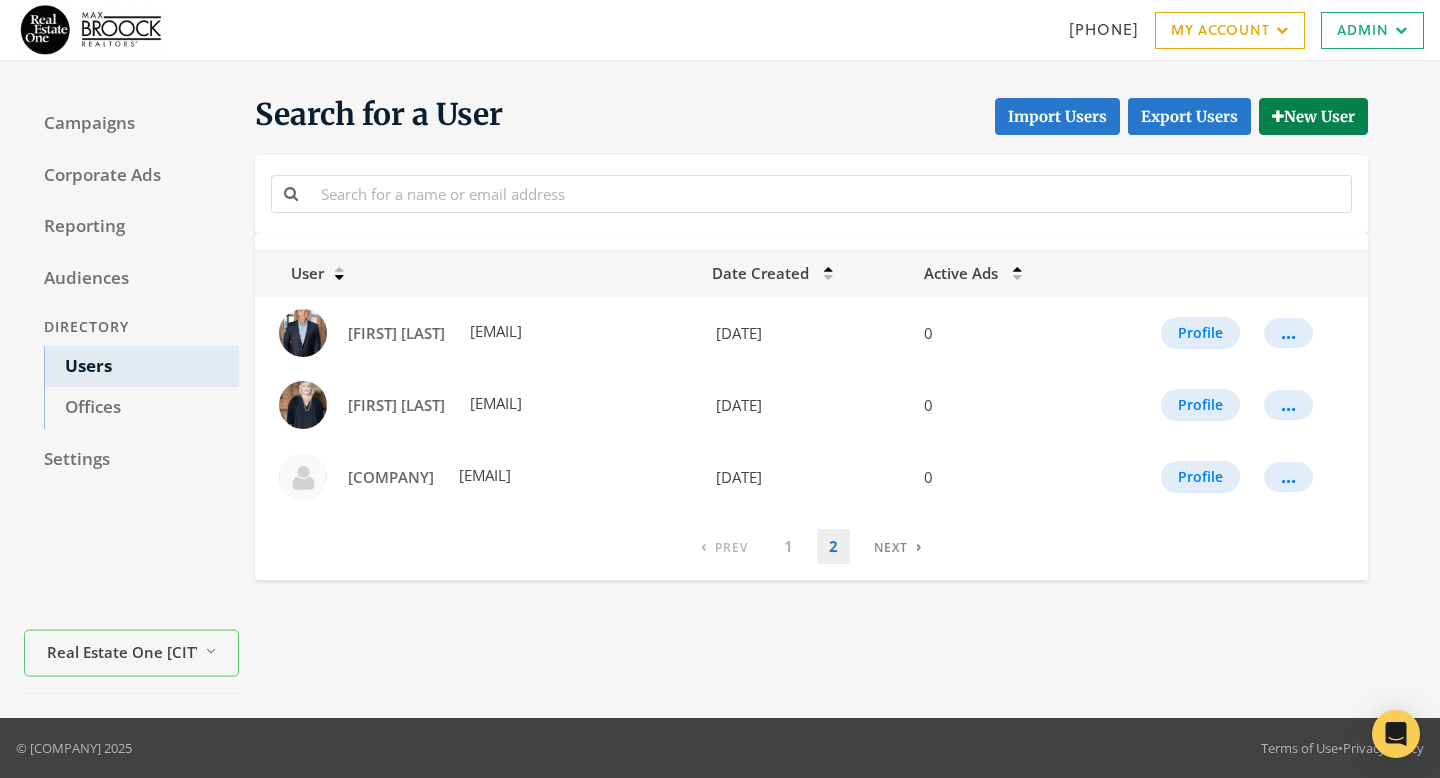scroll, scrollTop: 0, scrollLeft: 0, axis: both 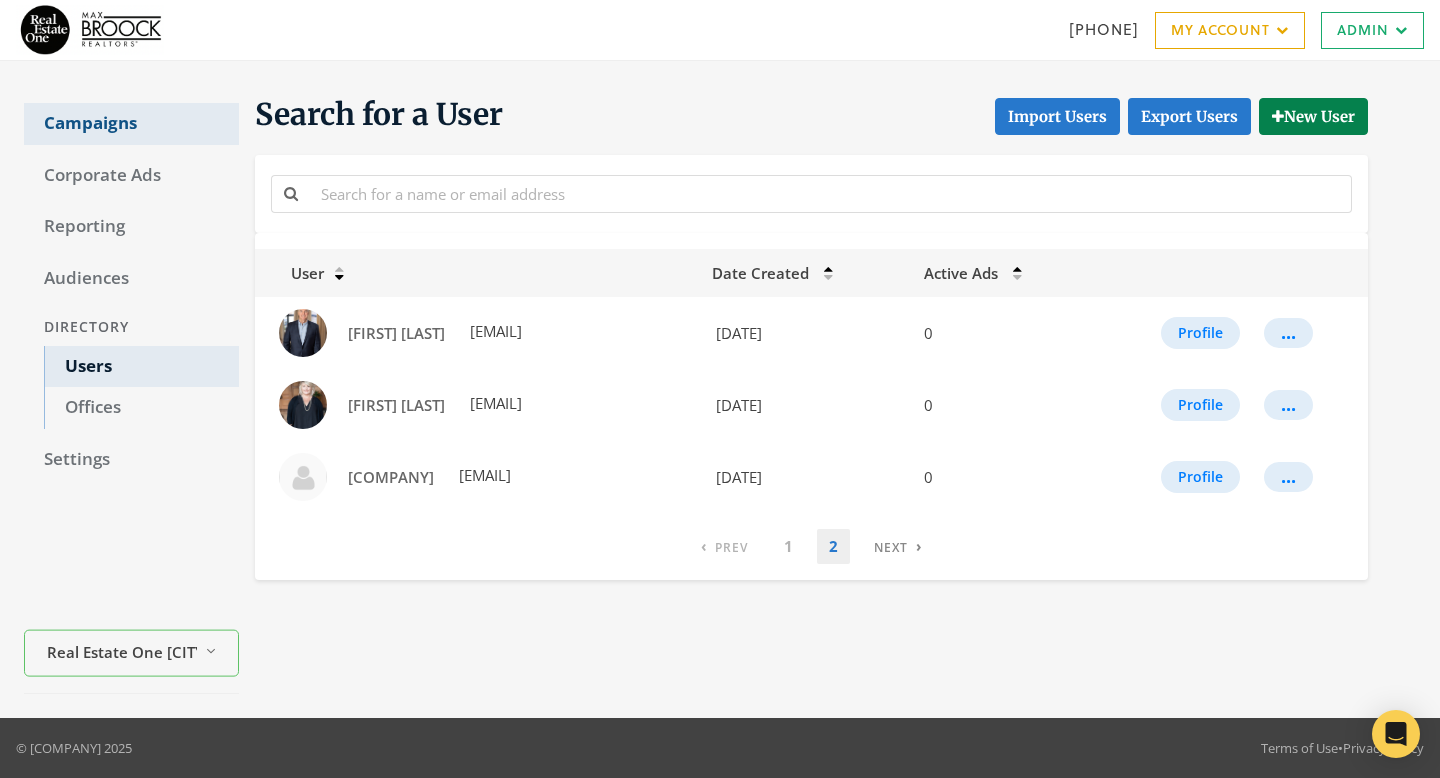 click on "Campaigns" at bounding box center [131, 124] 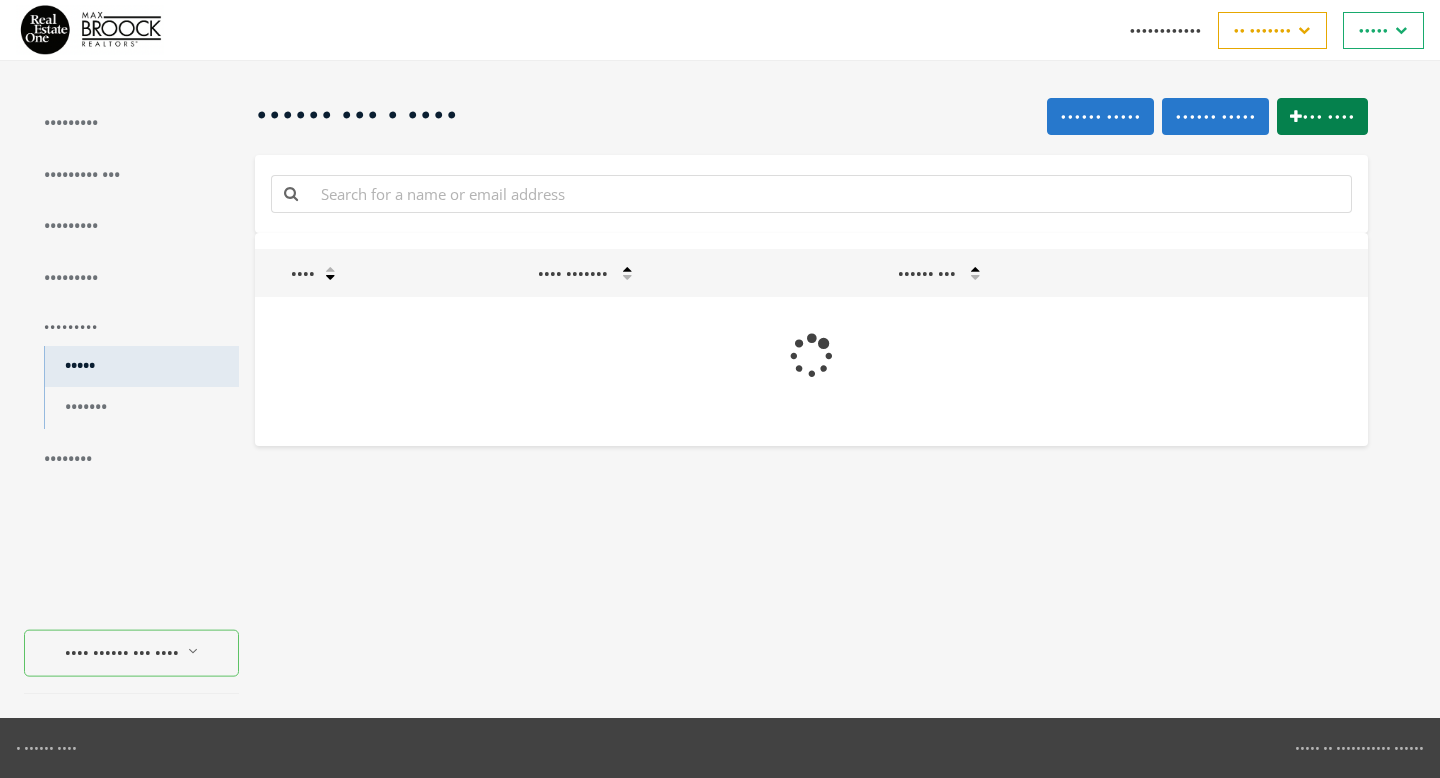 scroll, scrollTop: 0, scrollLeft: 0, axis: both 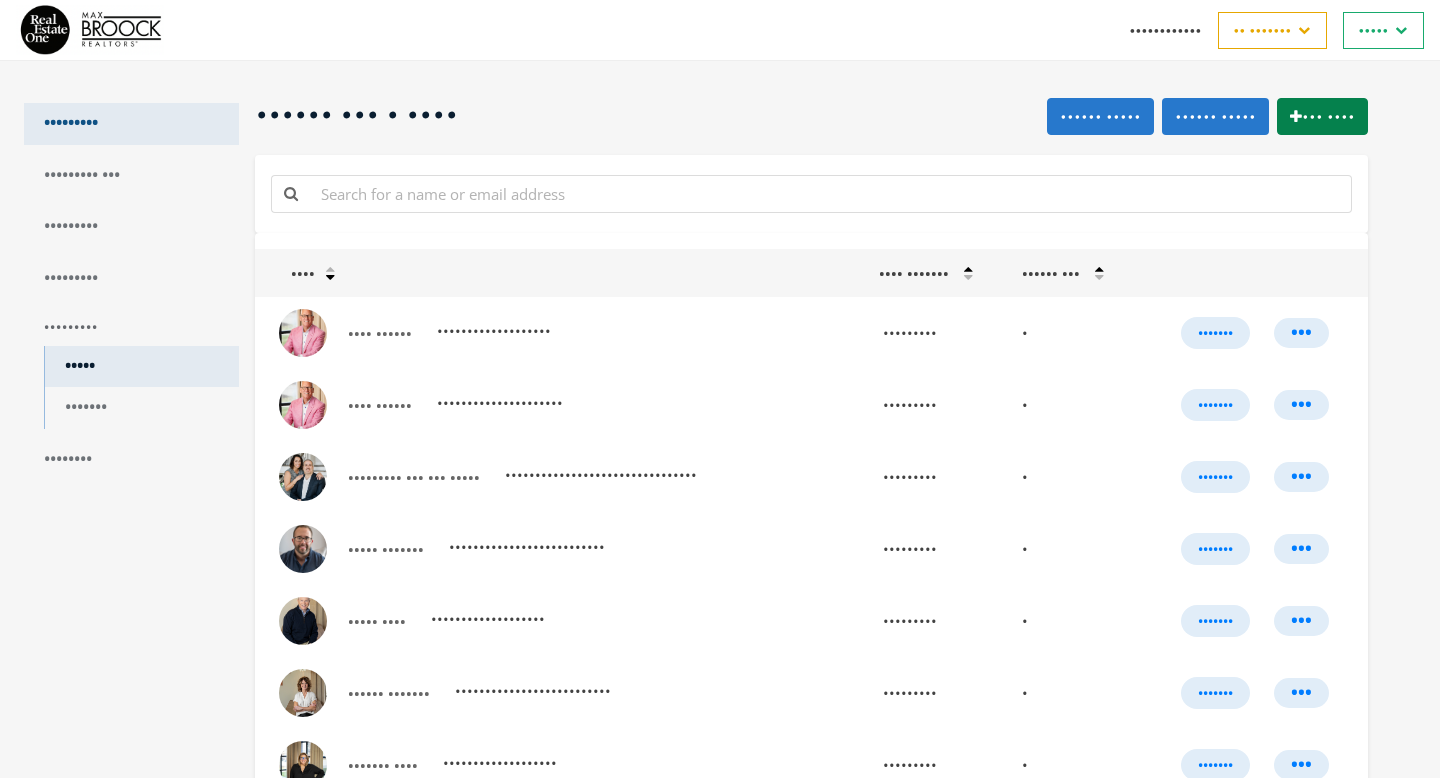 click on "•••••••••" at bounding box center [131, 124] 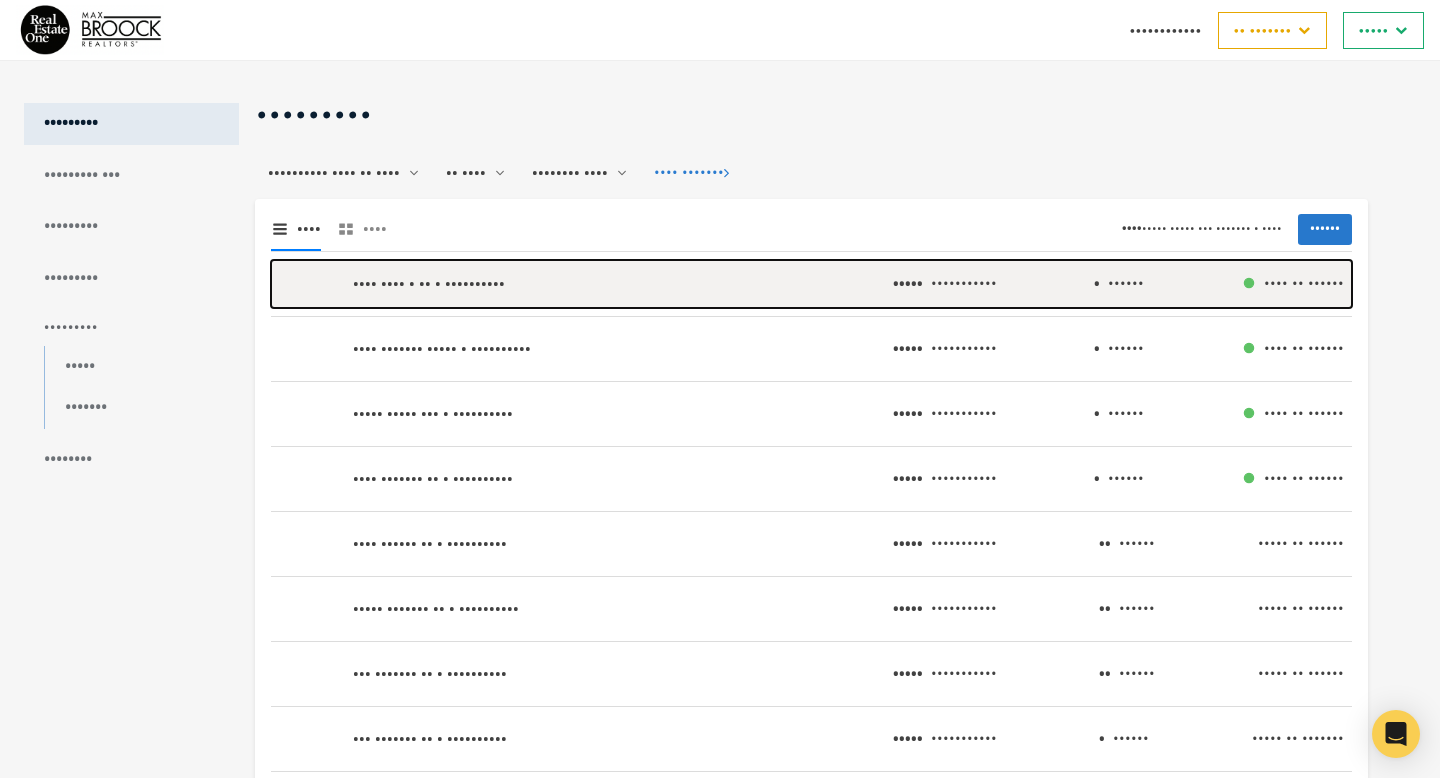 click on "•••• •••• • •• • ••••••••••" at bounding box center (582, 284) 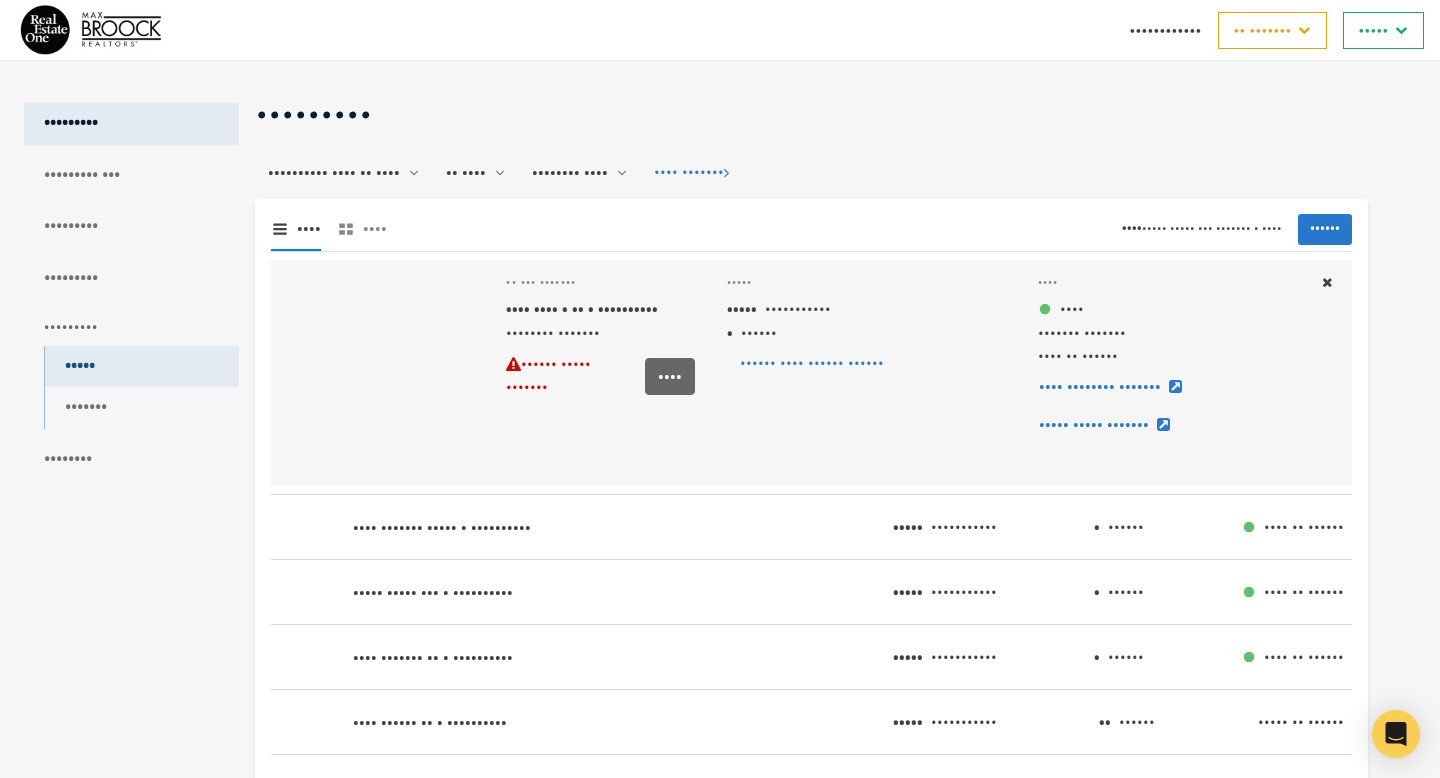 click on "•••••" at bounding box center [141, 367] 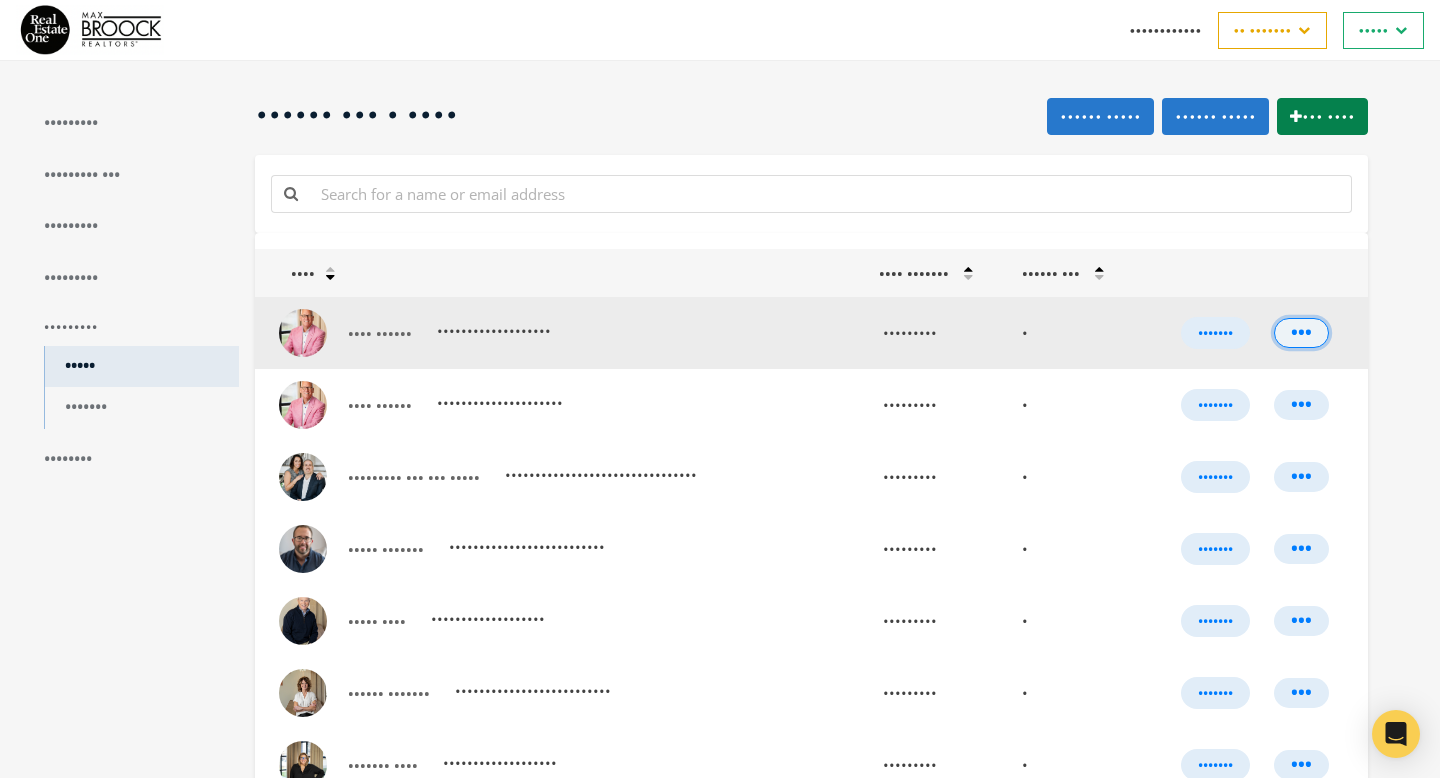 click on "•••" at bounding box center [1301, 333] 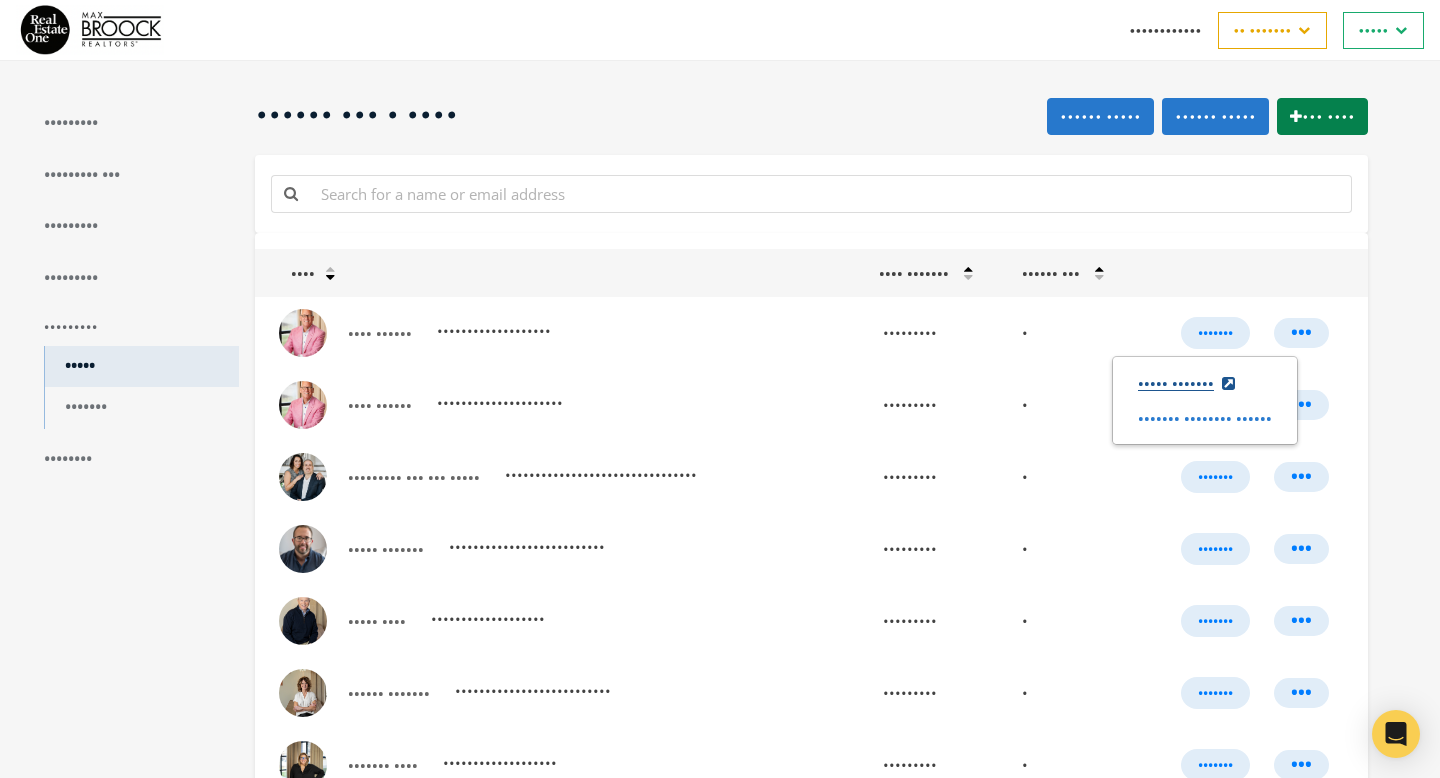 click on "••••• •••••••" at bounding box center [1186, 383] 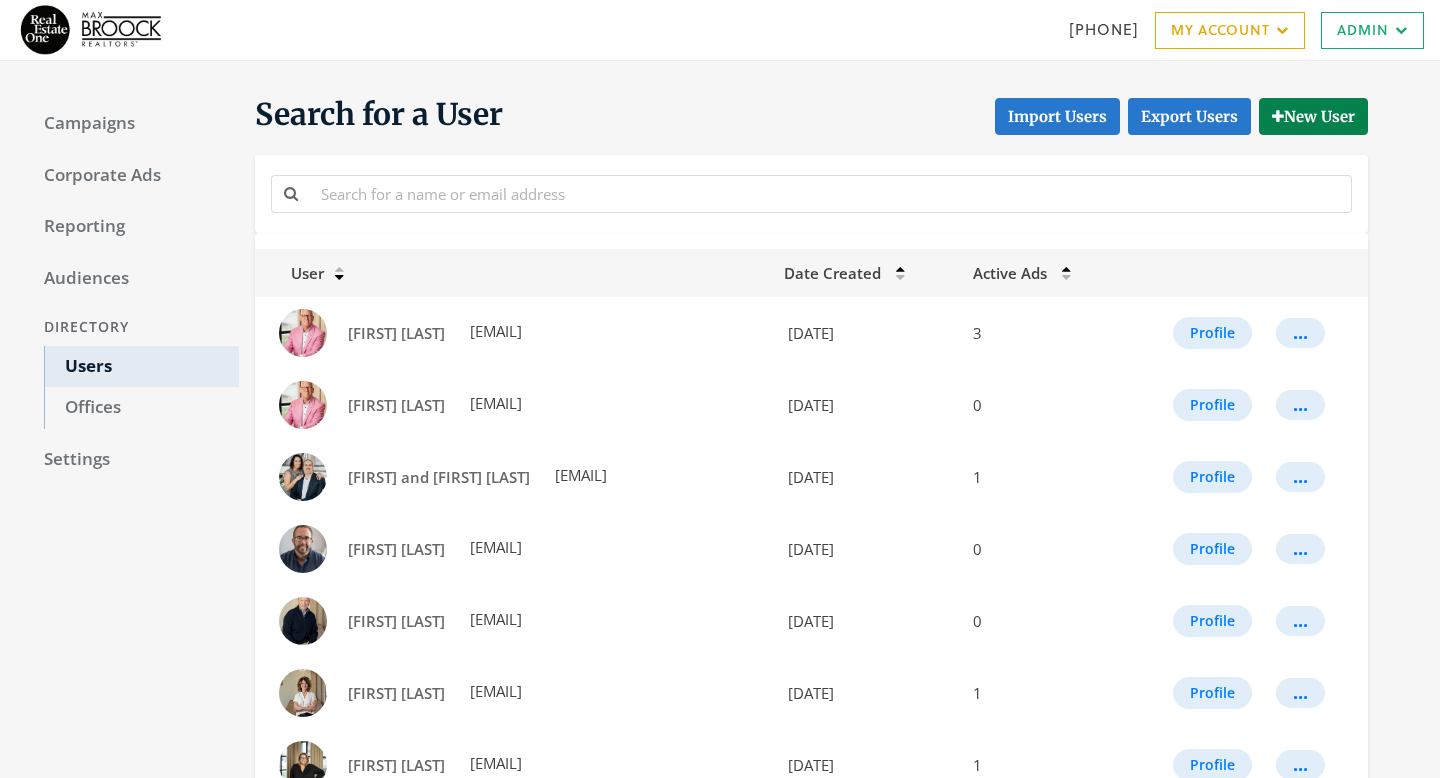 scroll, scrollTop: 0, scrollLeft: 0, axis: both 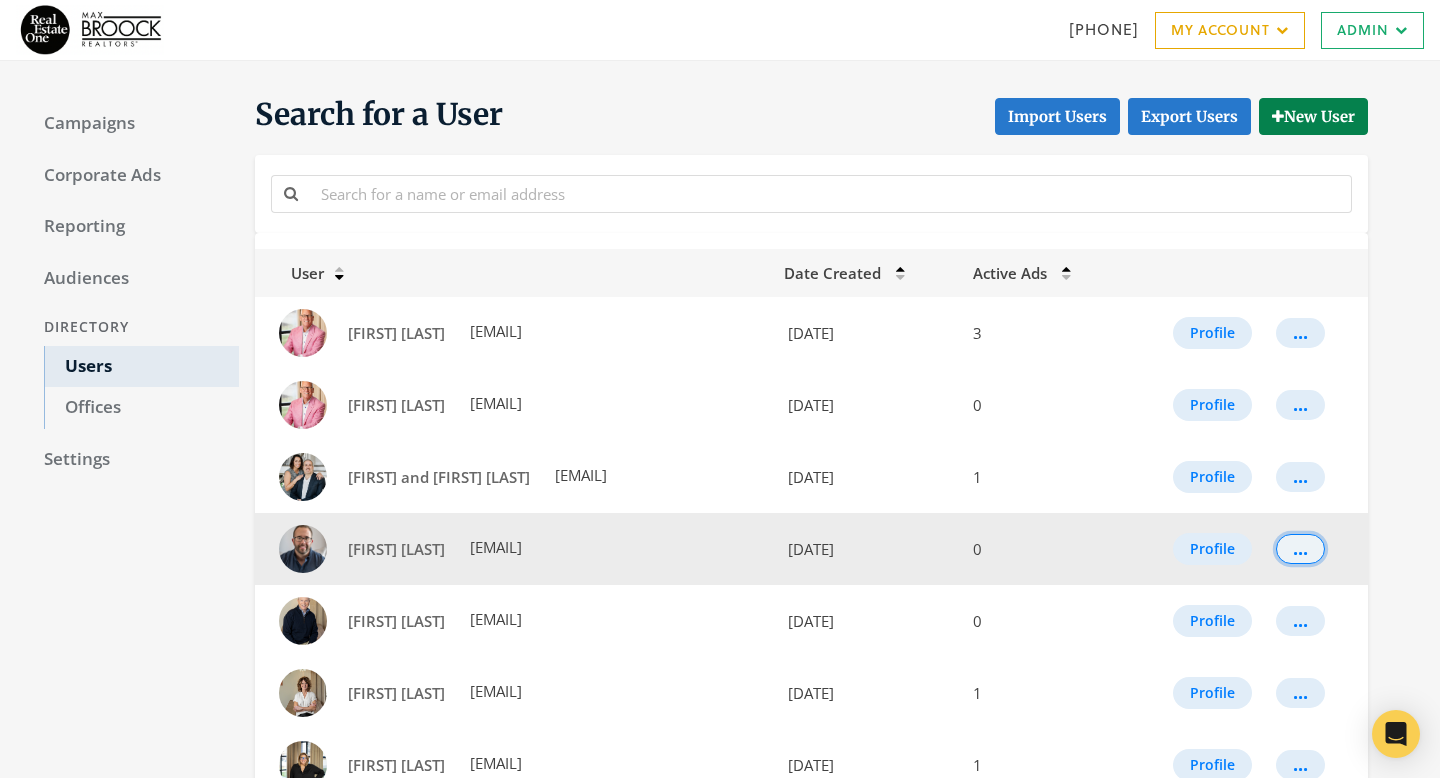 click on "..." at bounding box center [1300, 549] 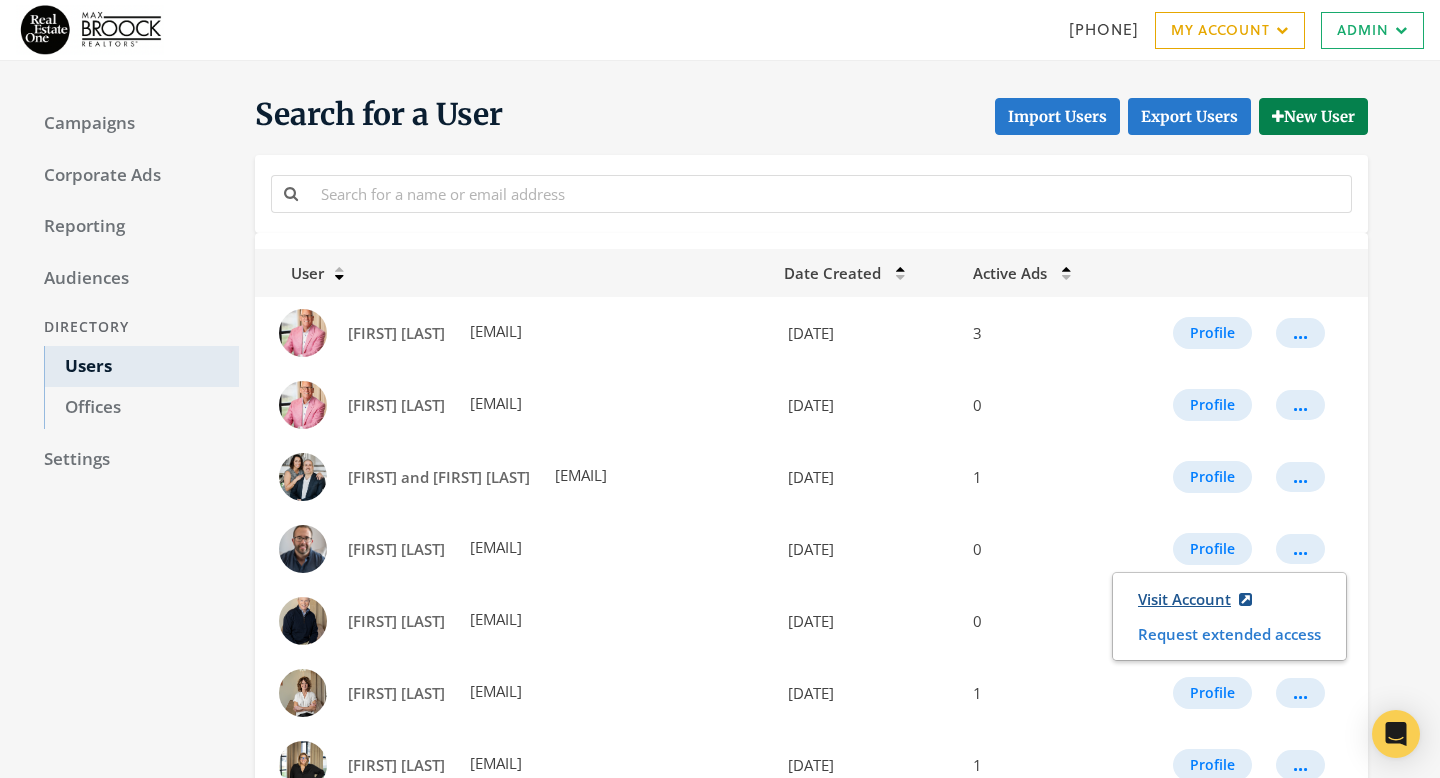 click on "Visit Account" at bounding box center [1195, 599] 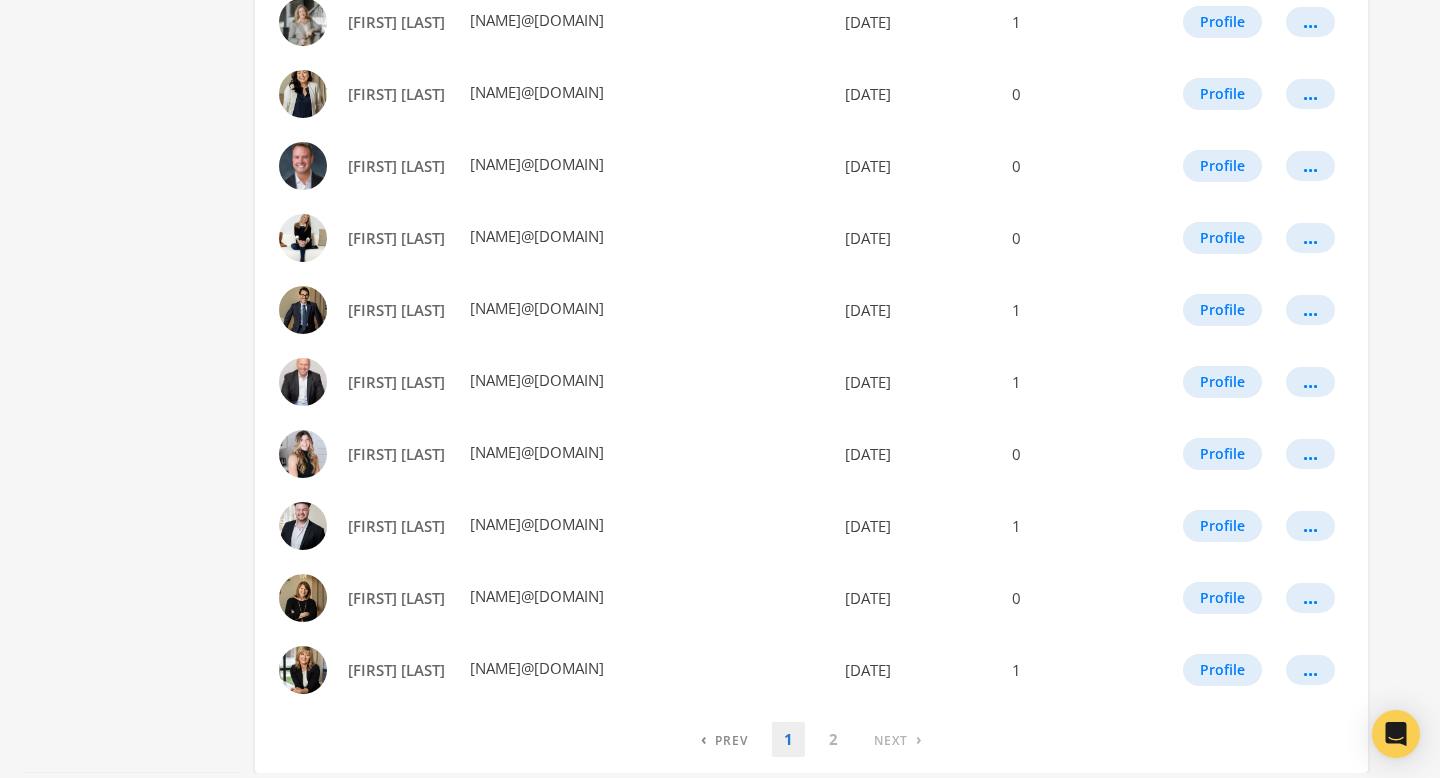 scroll, scrollTop: 1110, scrollLeft: 0, axis: vertical 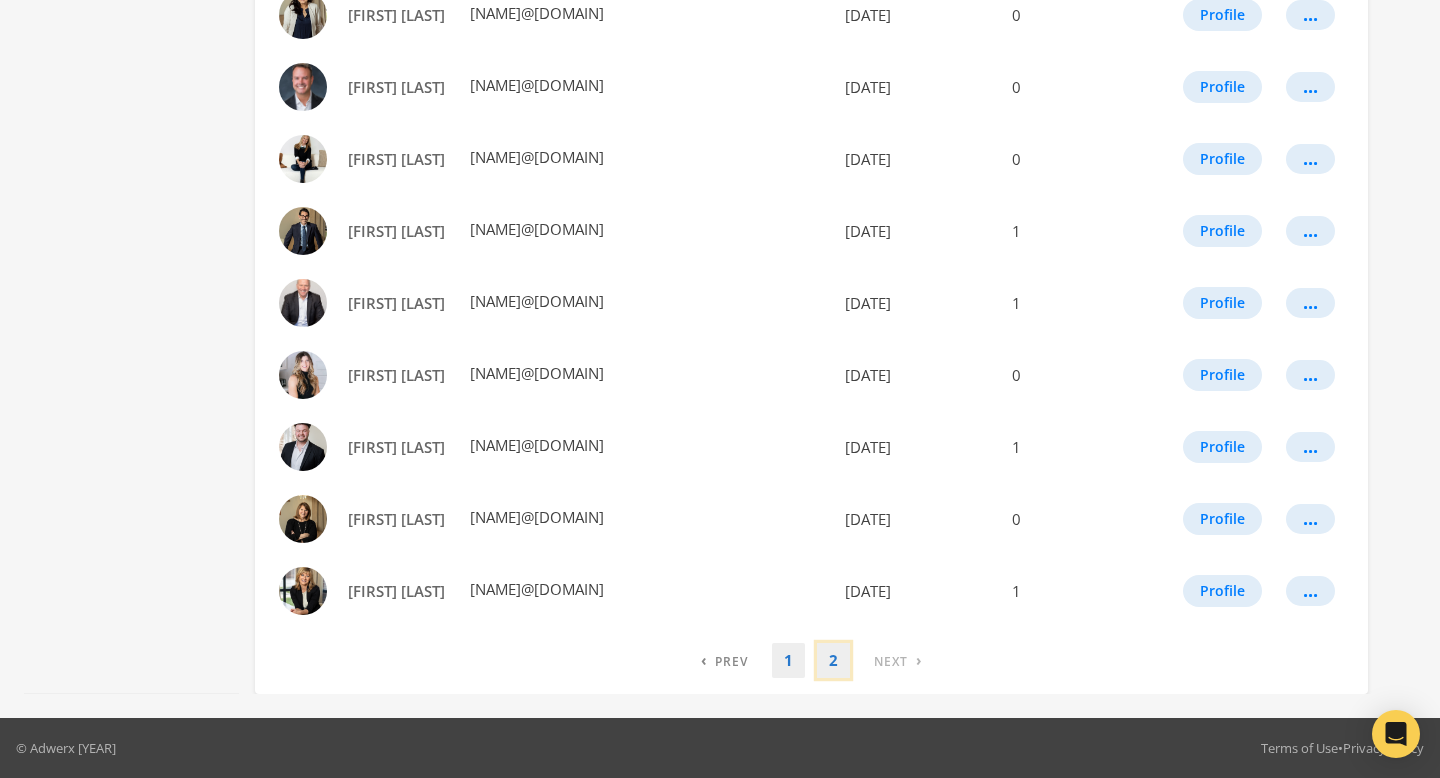 click on "2" at bounding box center [724, 660] 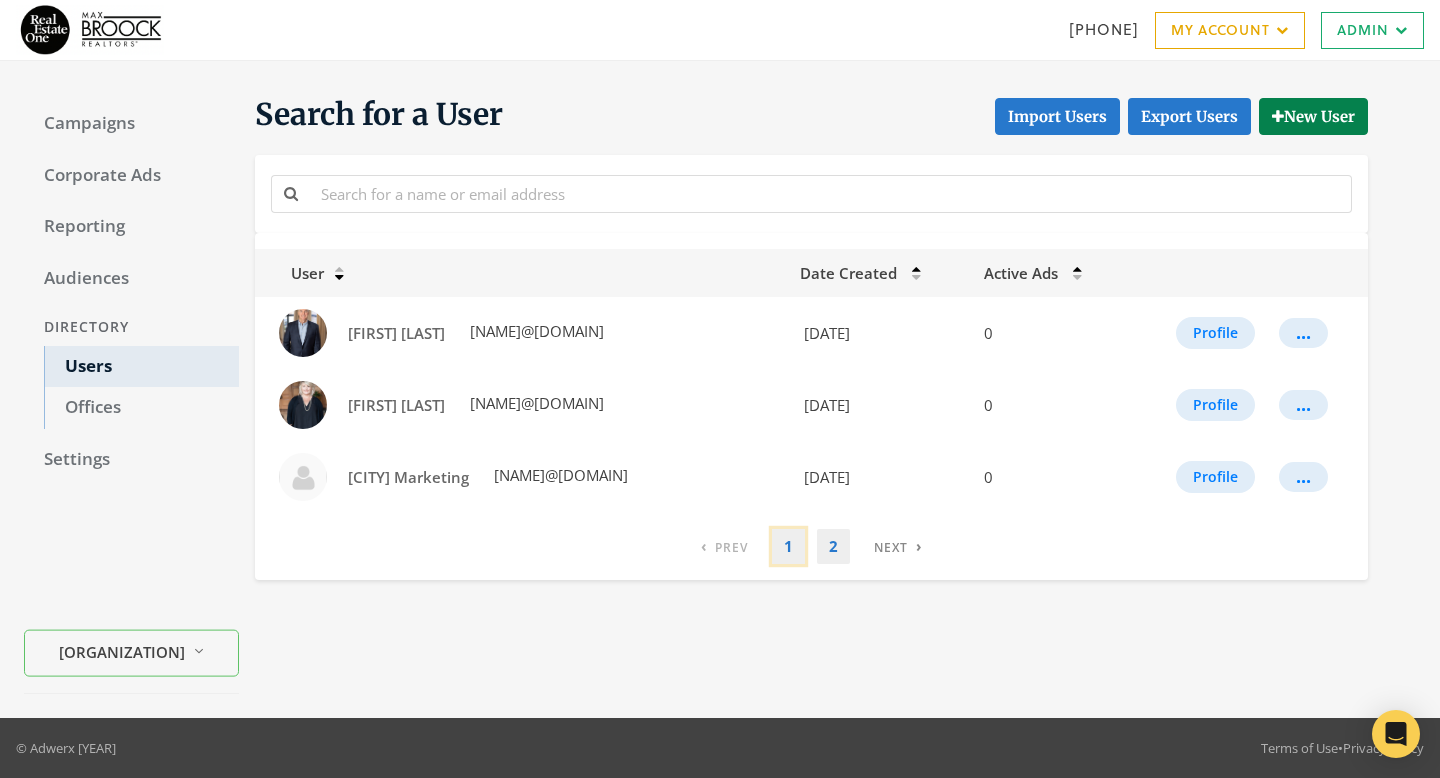 click on "1" at bounding box center (724, 546) 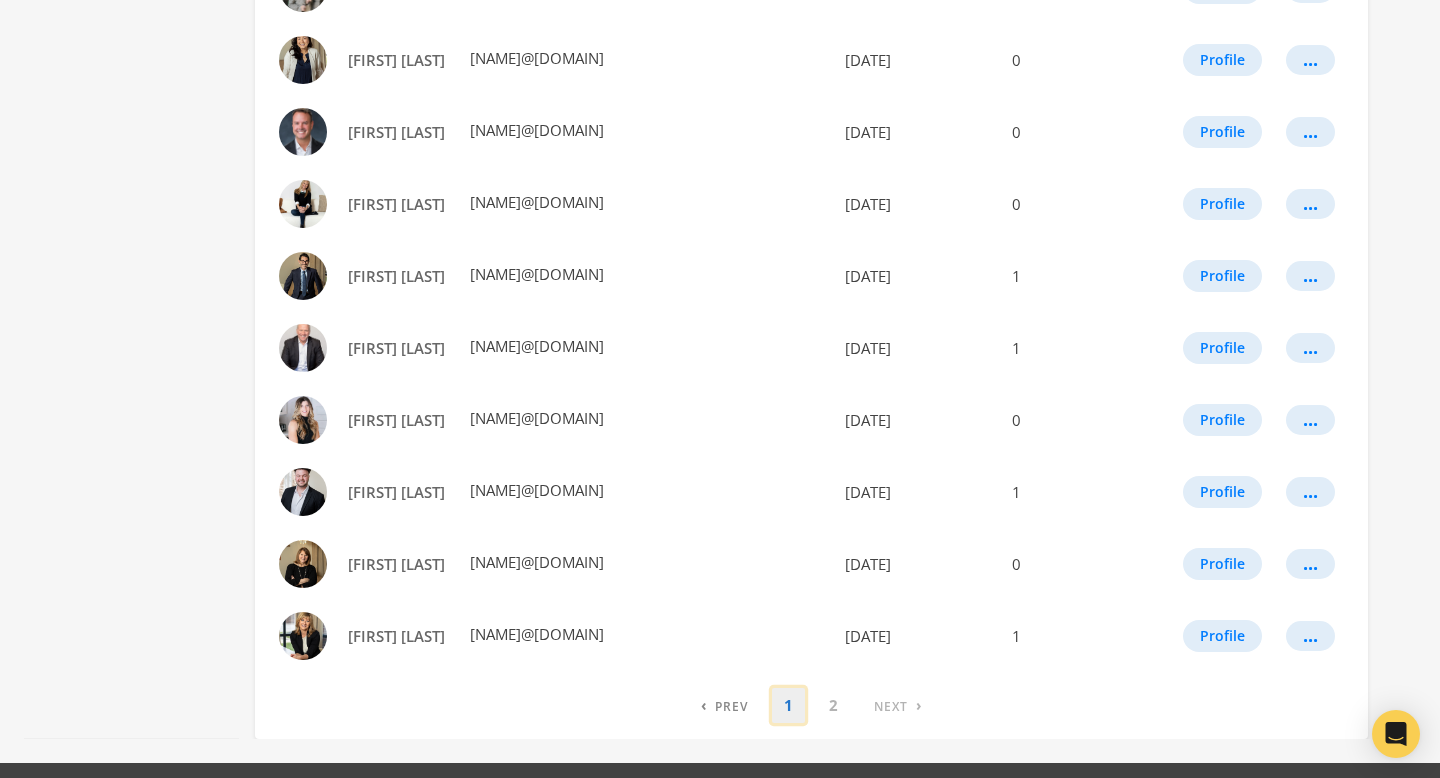scroll, scrollTop: 1110, scrollLeft: 0, axis: vertical 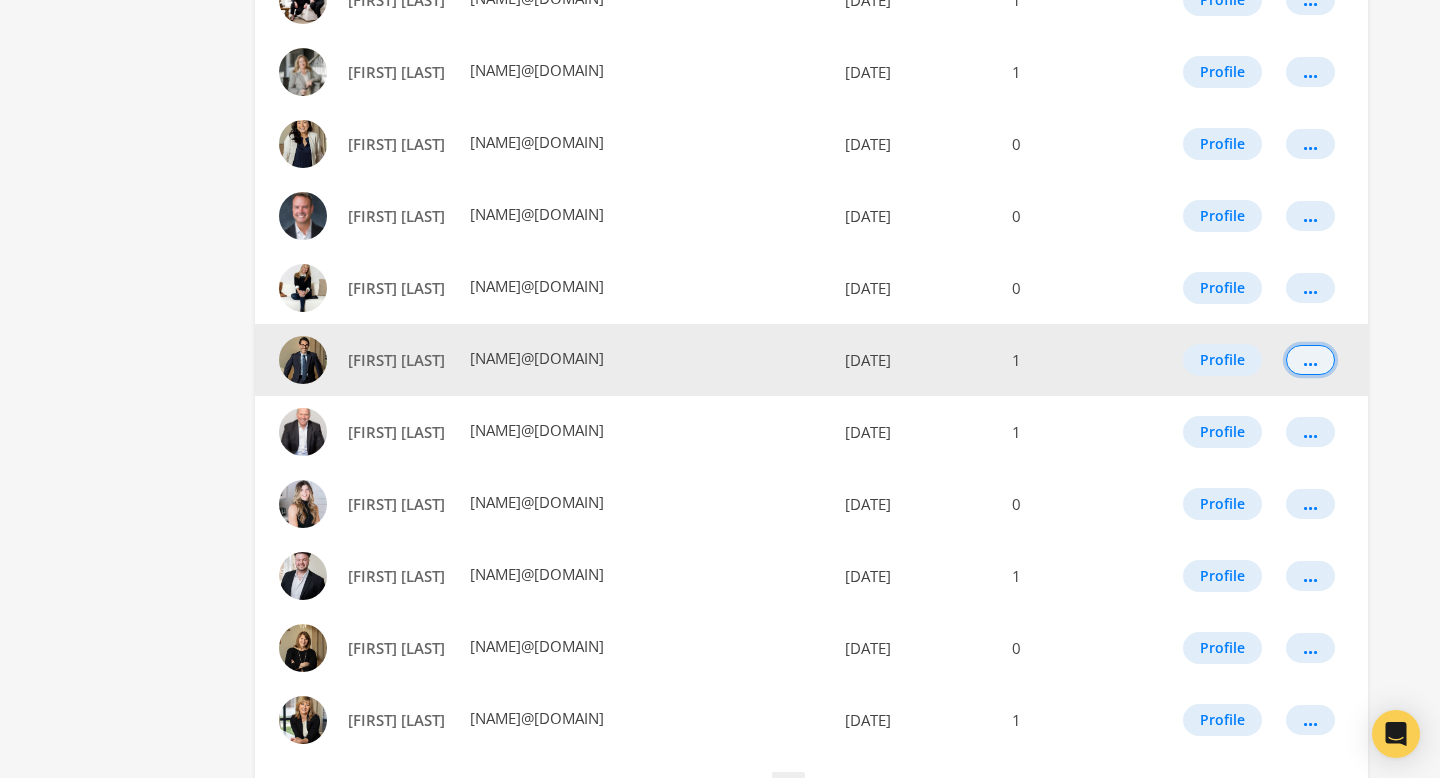 click on "..." at bounding box center [1310, 360] 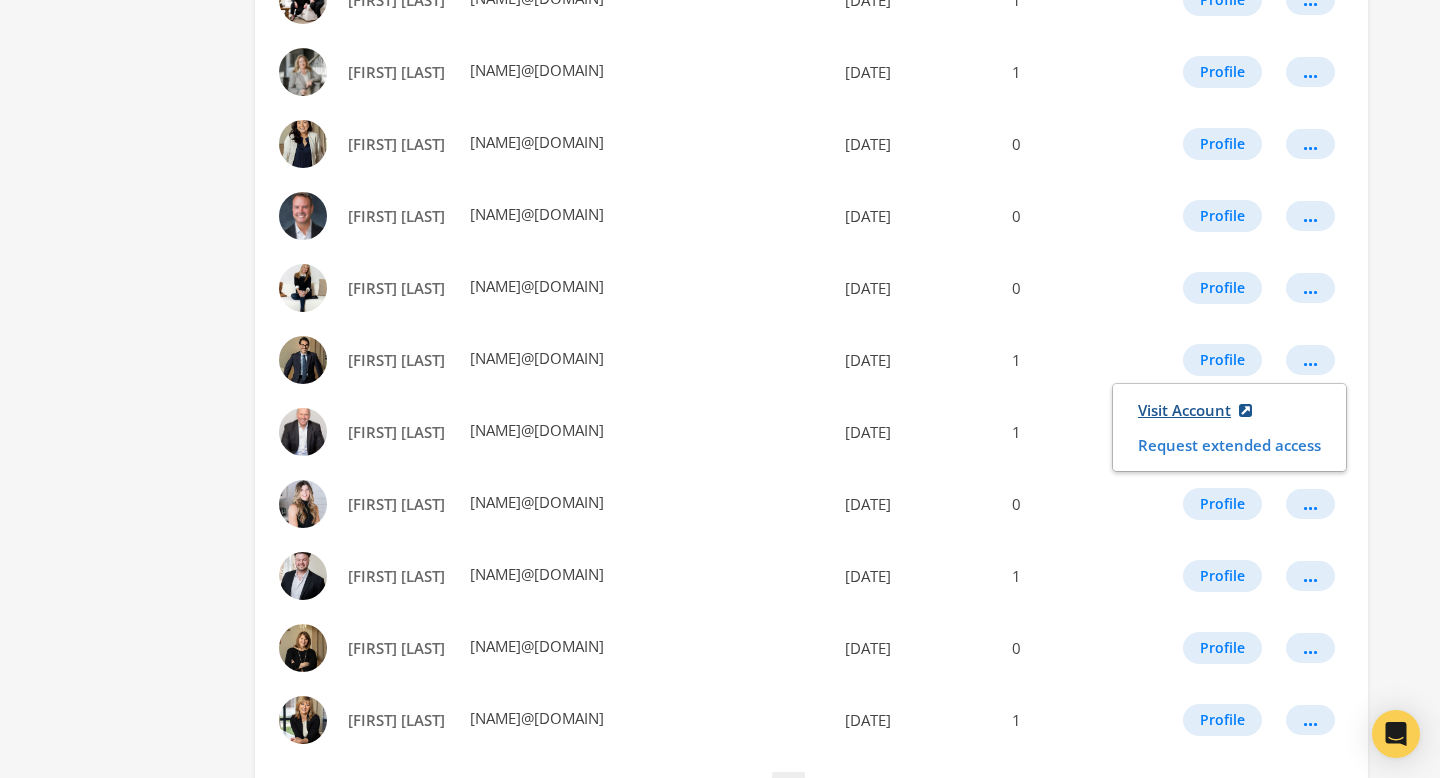 click on "Visit Account" at bounding box center [1195, 410] 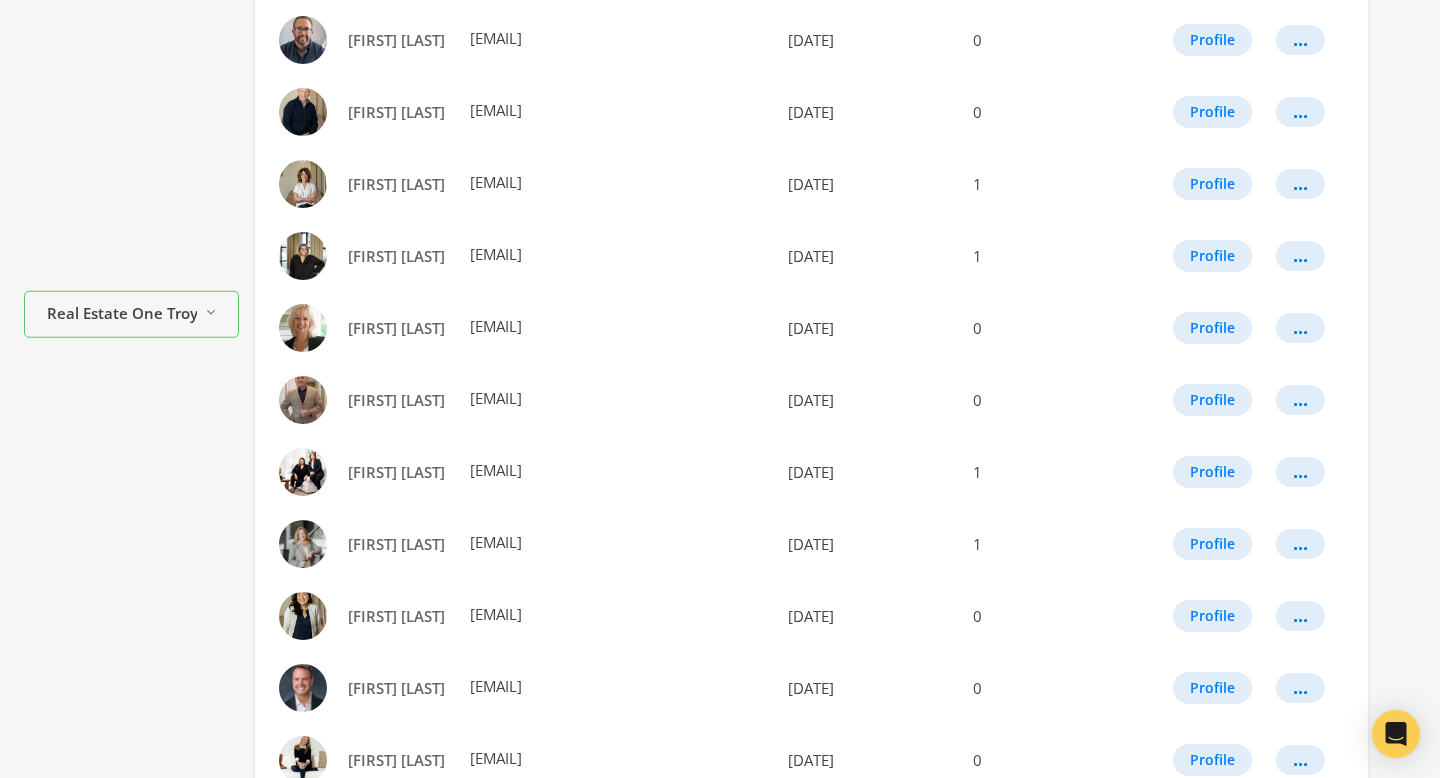 scroll, scrollTop: 1110, scrollLeft: 0, axis: vertical 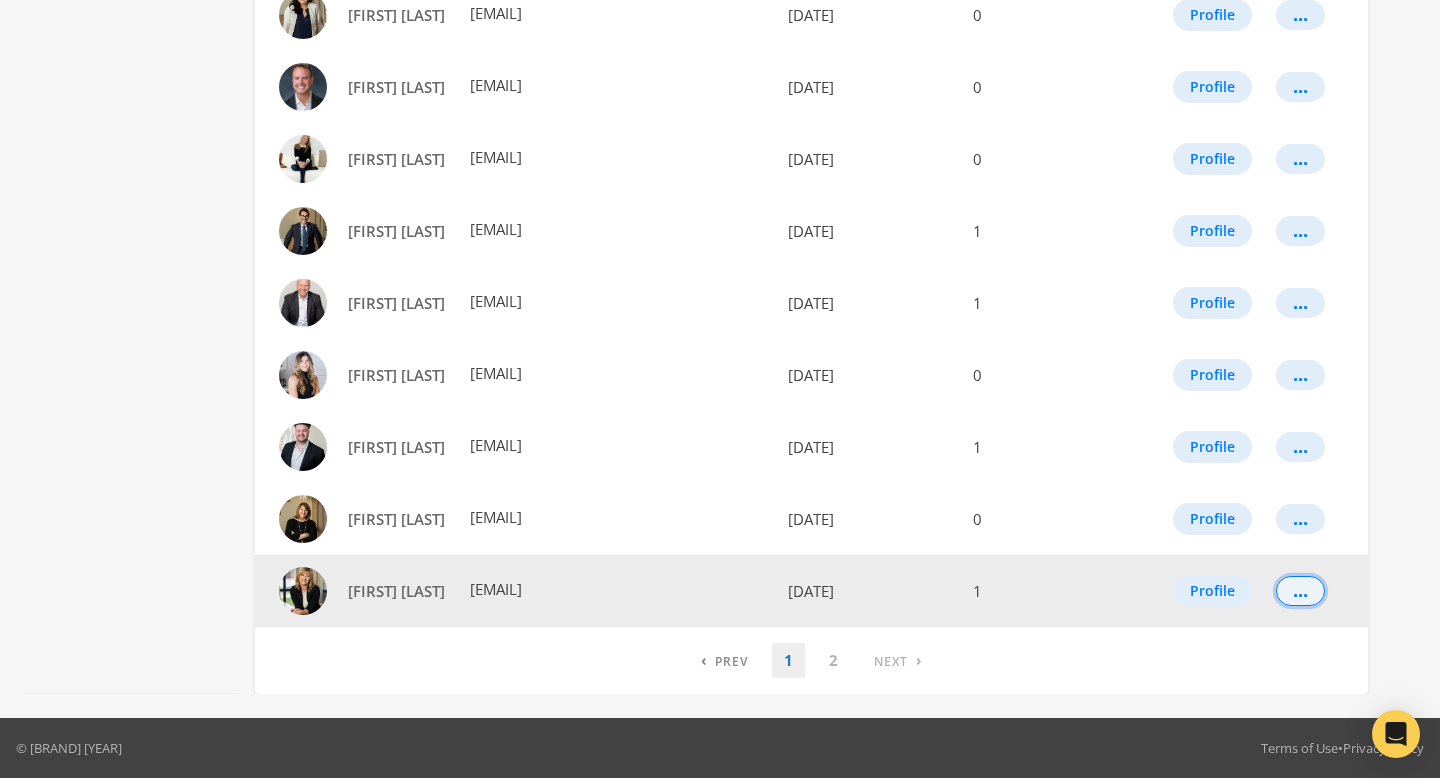click on "..." at bounding box center (1300, 591) 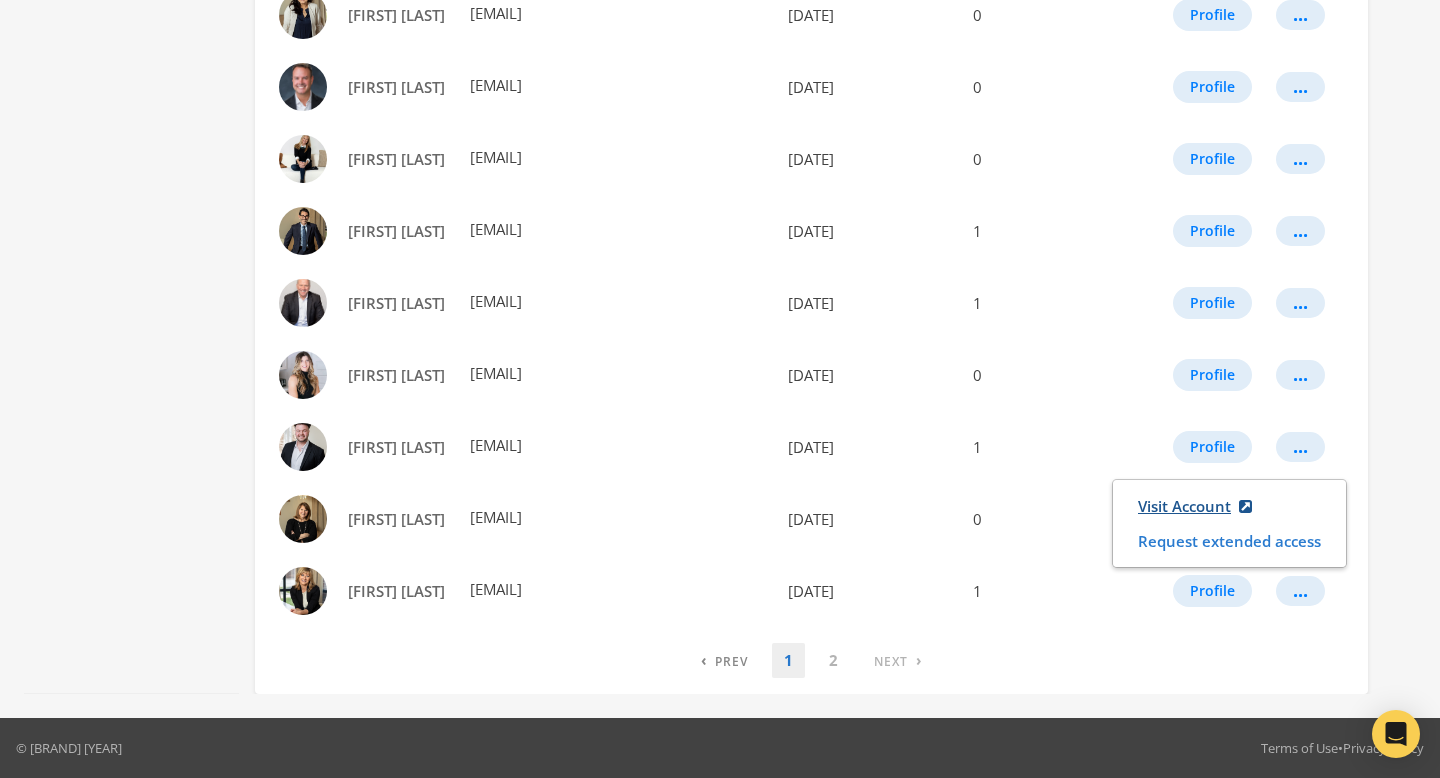 click on "Visit Account" at bounding box center [1195, 506] 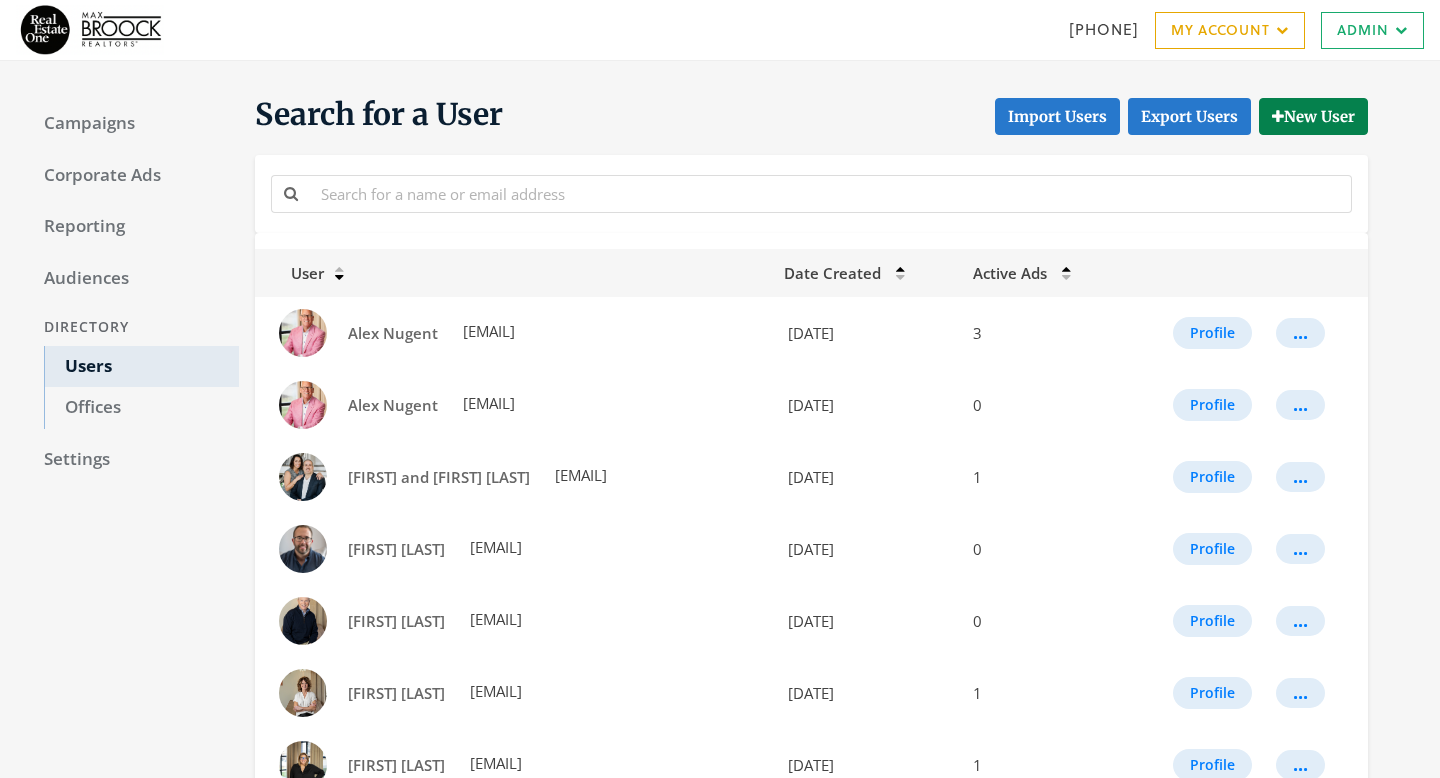 scroll, scrollTop: 1110, scrollLeft: 0, axis: vertical 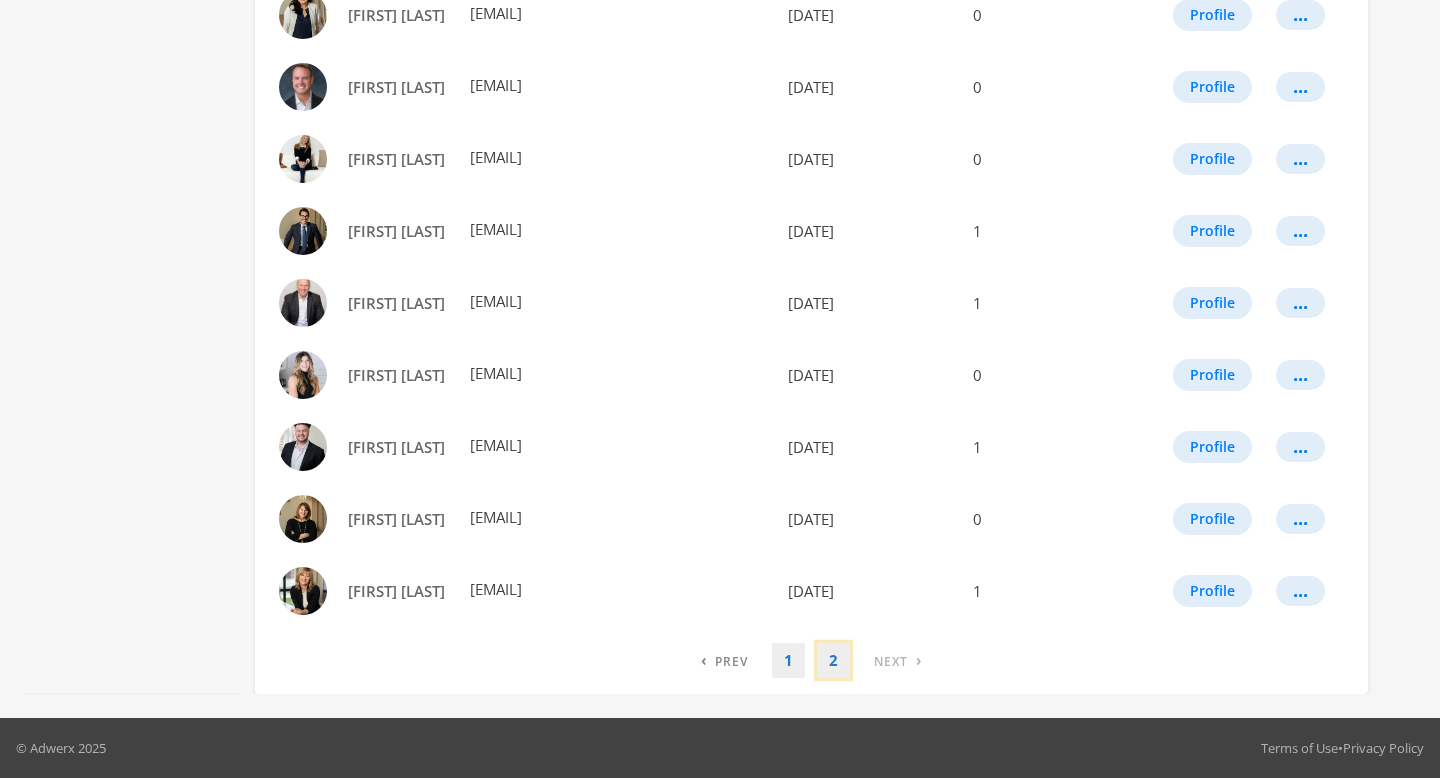 click on "2" at bounding box center [724, 660] 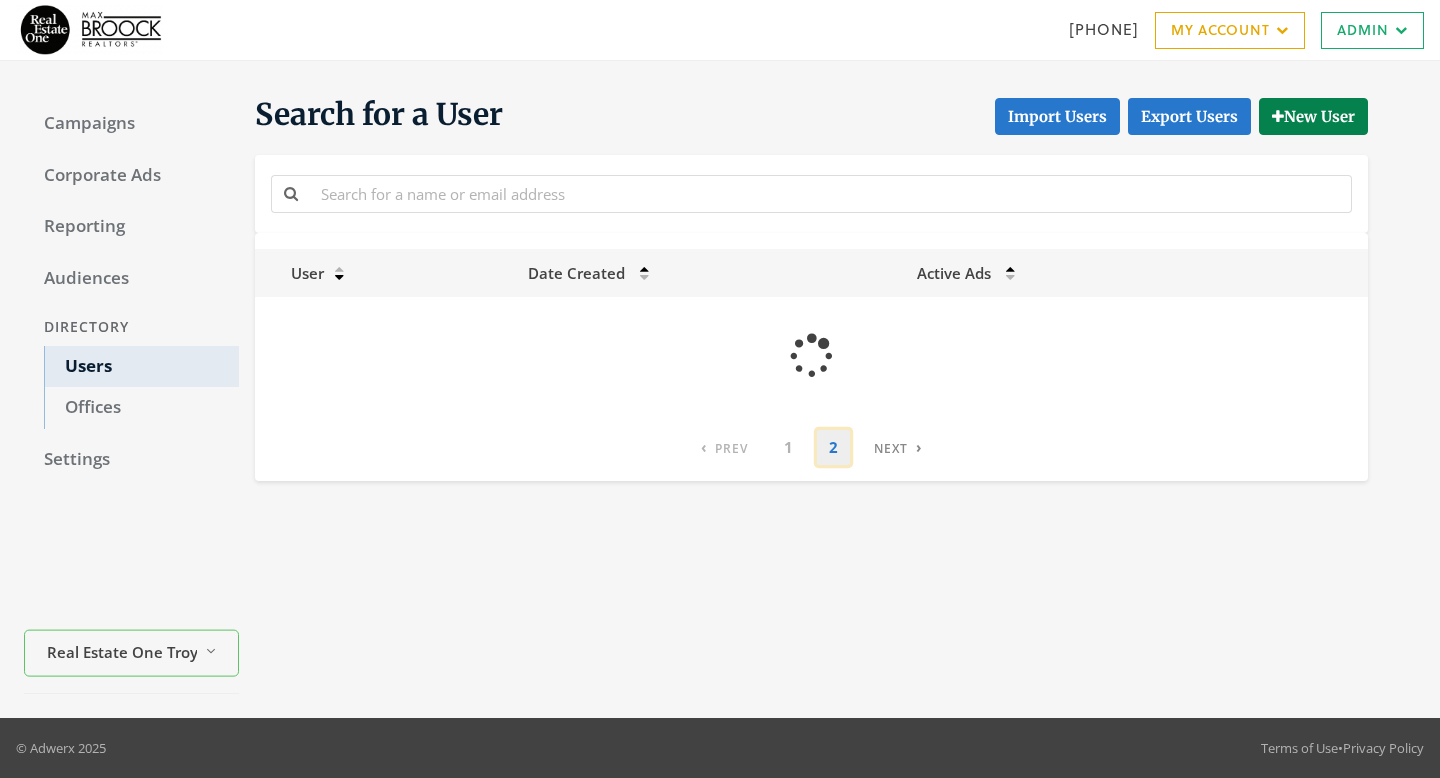 scroll, scrollTop: 0, scrollLeft: 0, axis: both 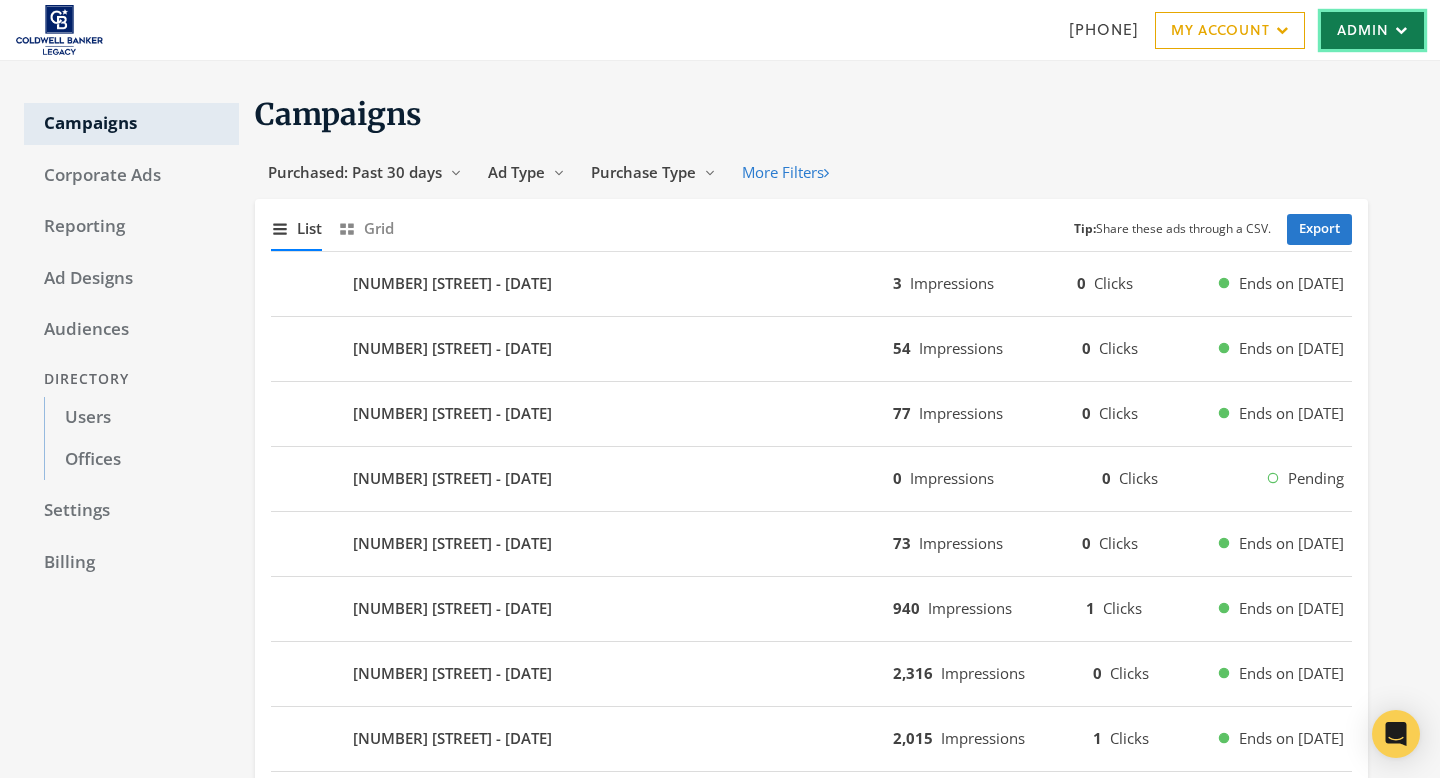 click on "Admin" at bounding box center [1372, 30] 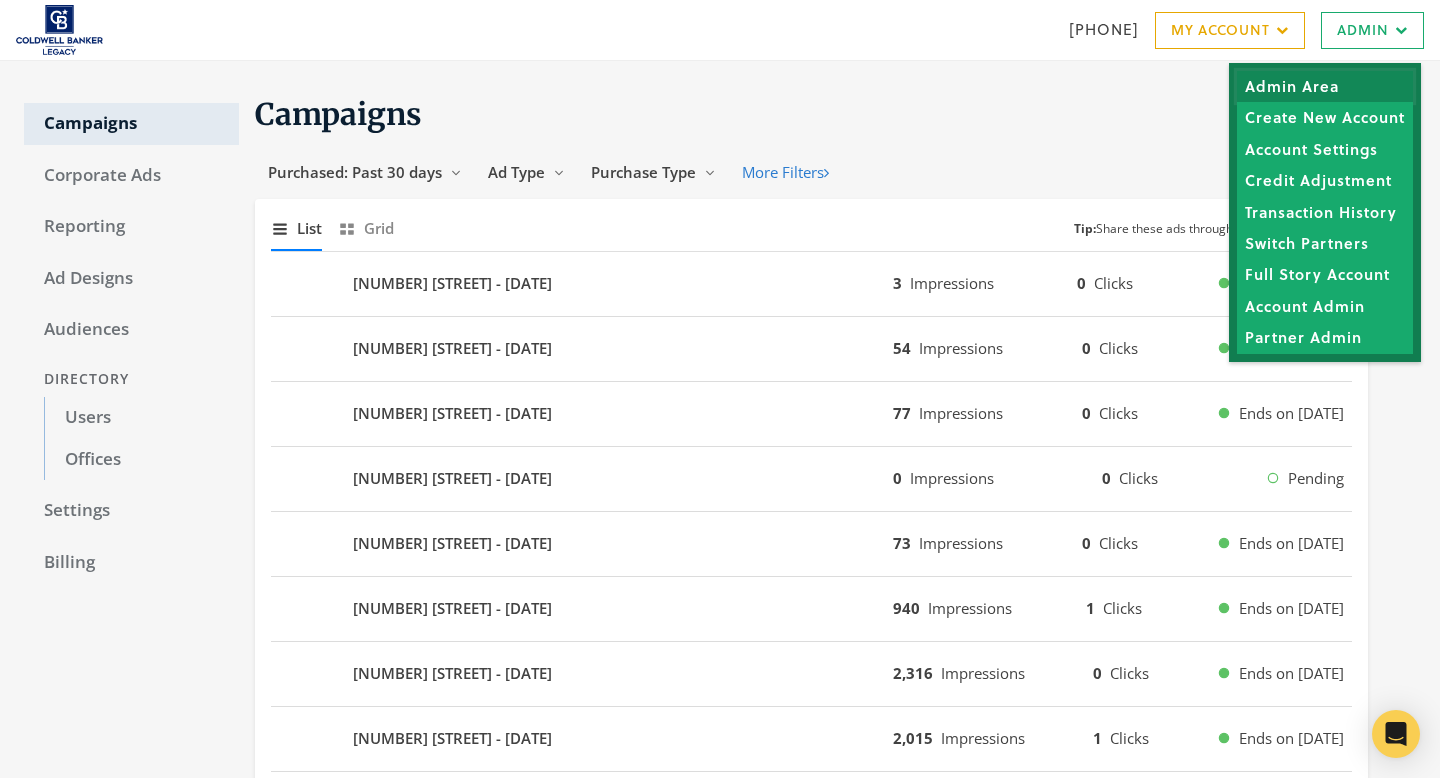 click on "Admin Area" at bounding box center (1325, 86) 